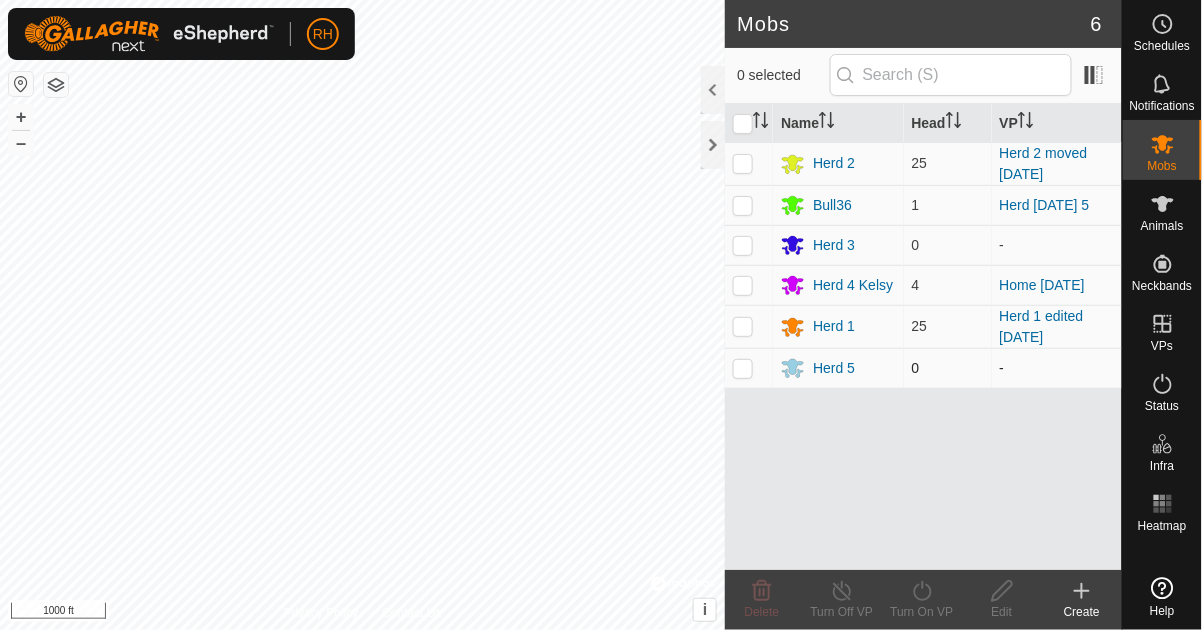 scroll, scrollTop: 0, scrollLeft: 0, axis: both 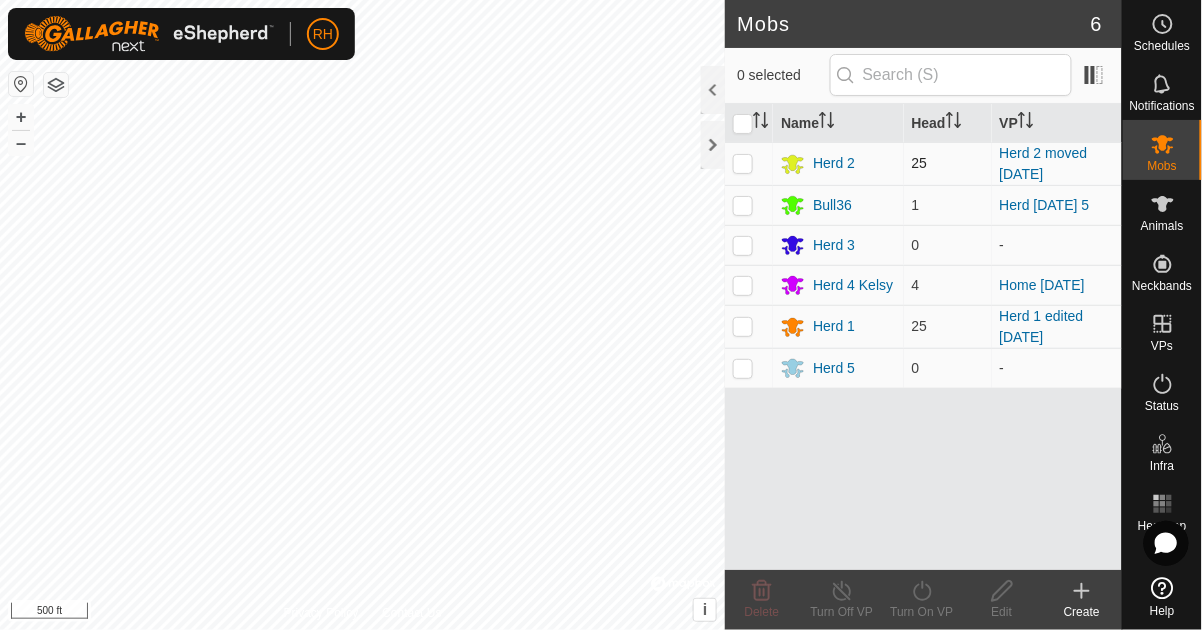 click at bounding box center [743, 163] 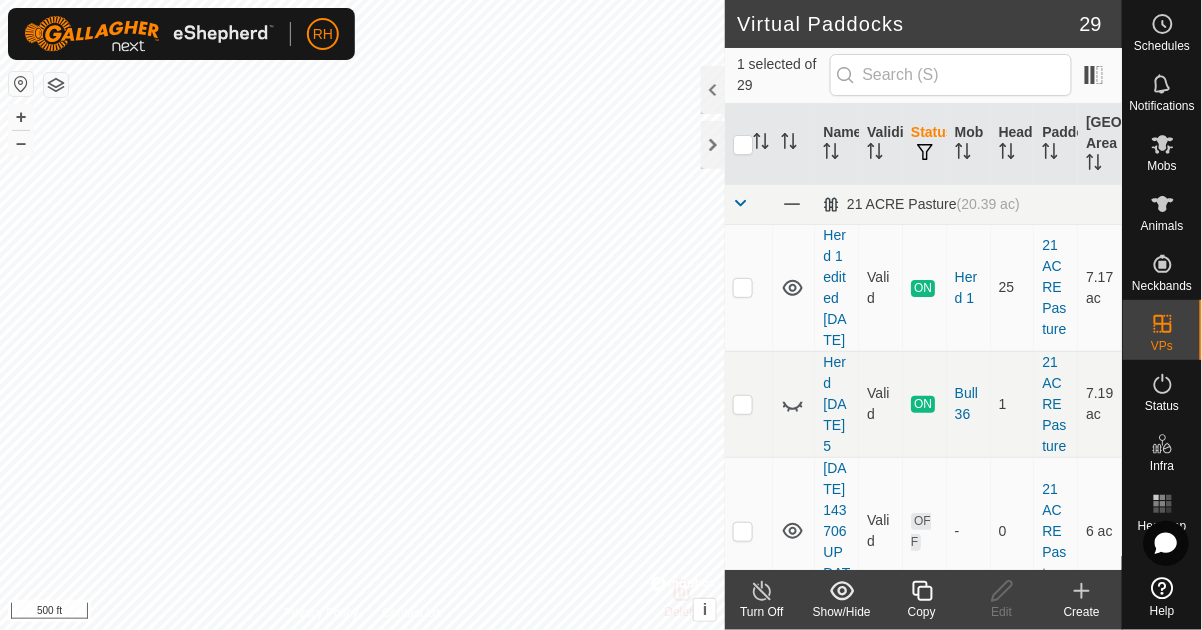 click at bounding box center [749, 404] 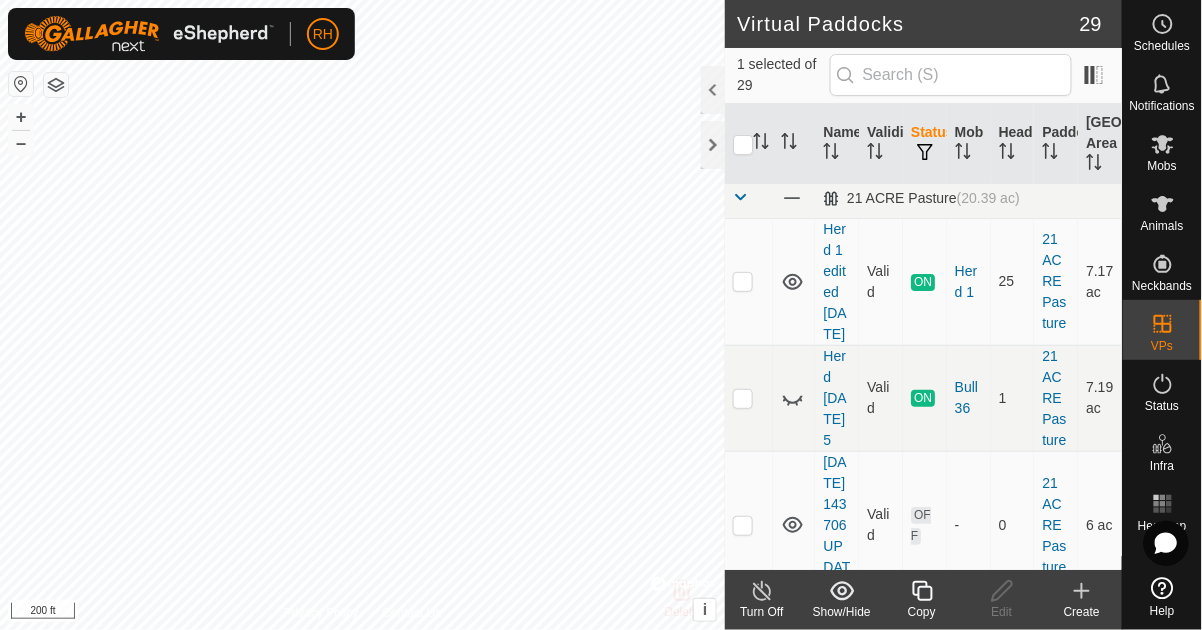 click 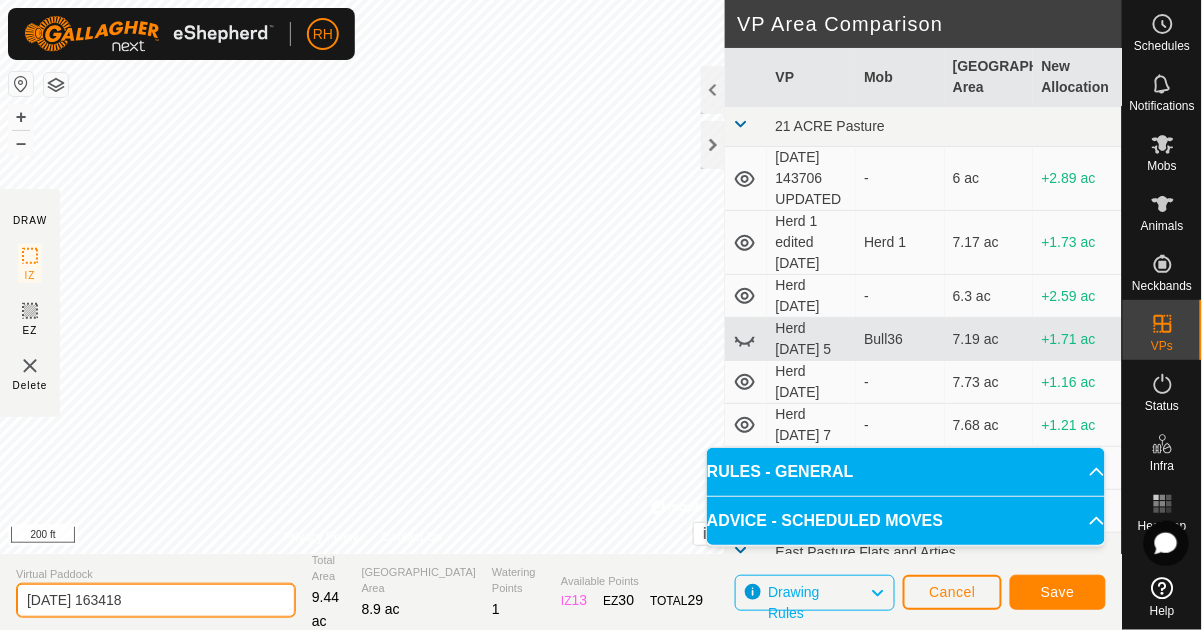 click on "[DATE] 163418" 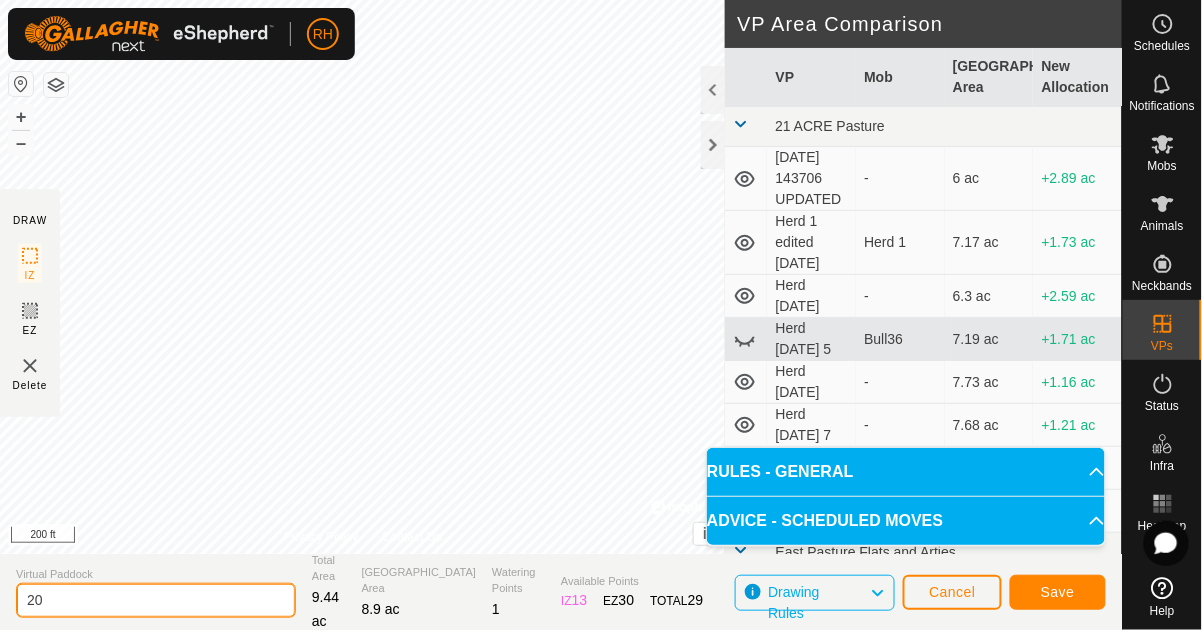 type on "2" 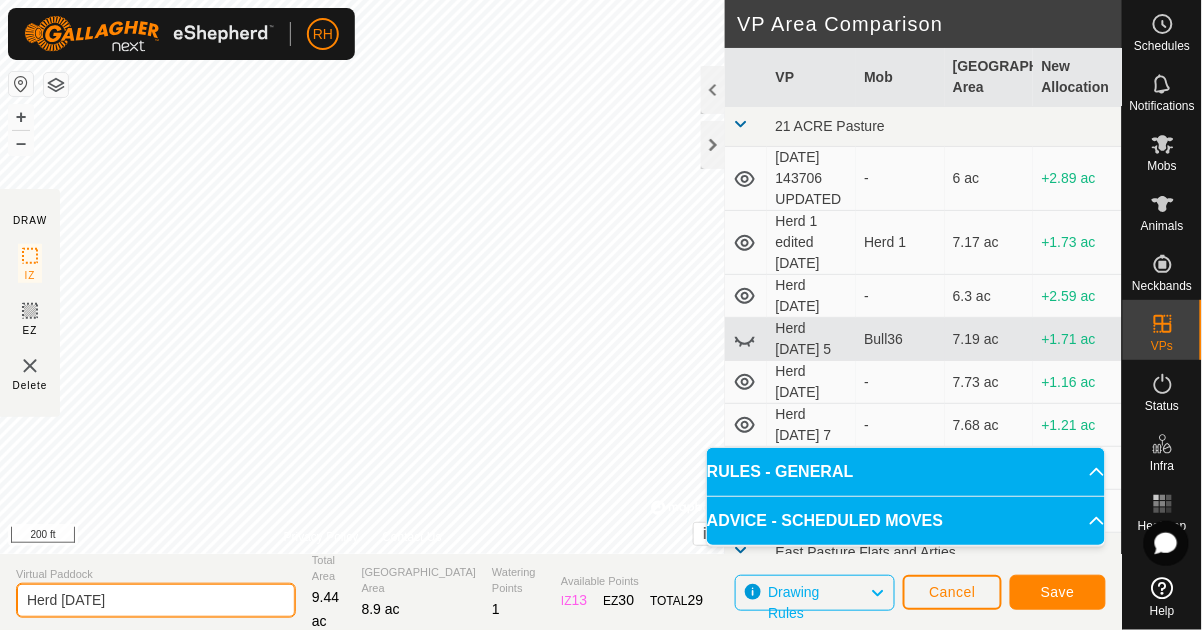 type on "Herd [DATE]" 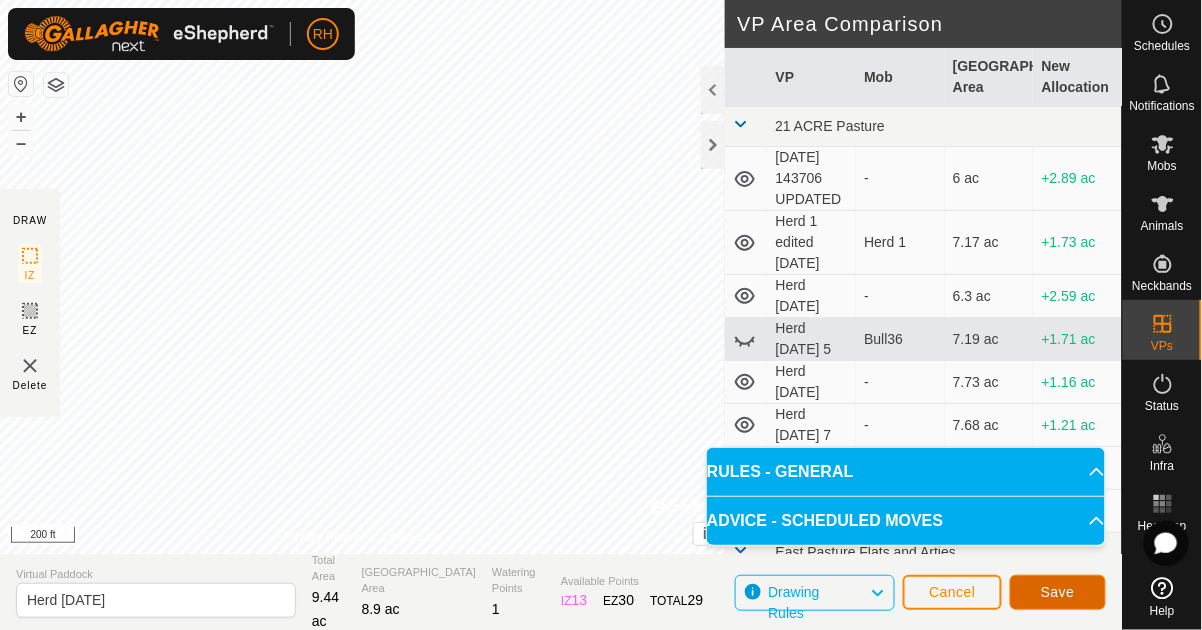 click on "Save" 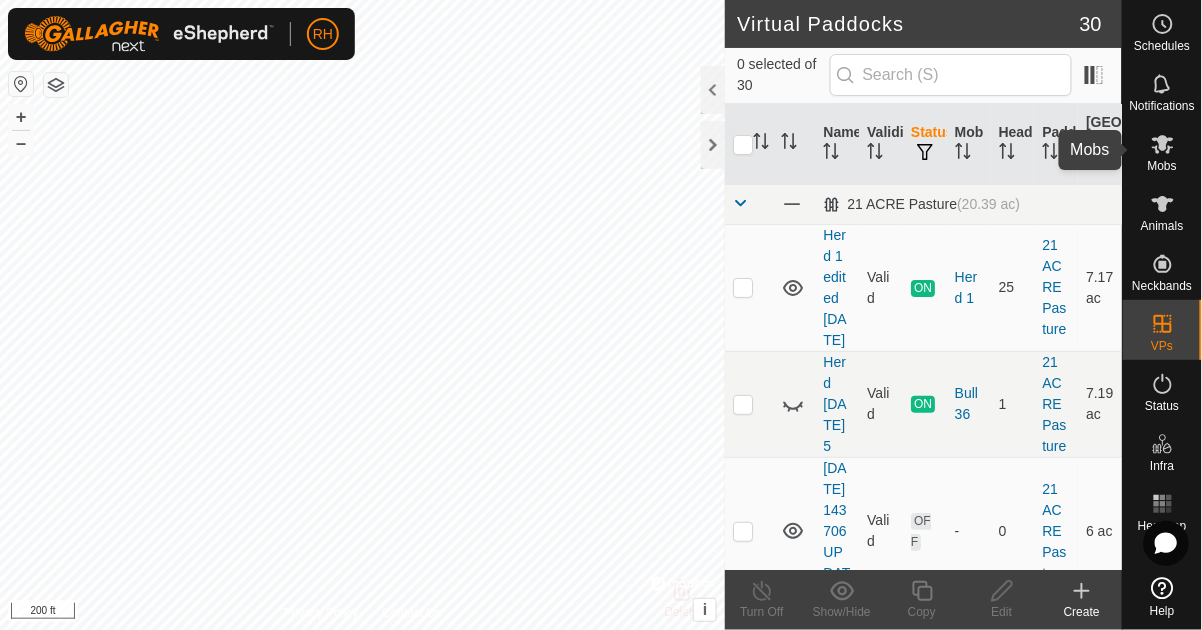 click 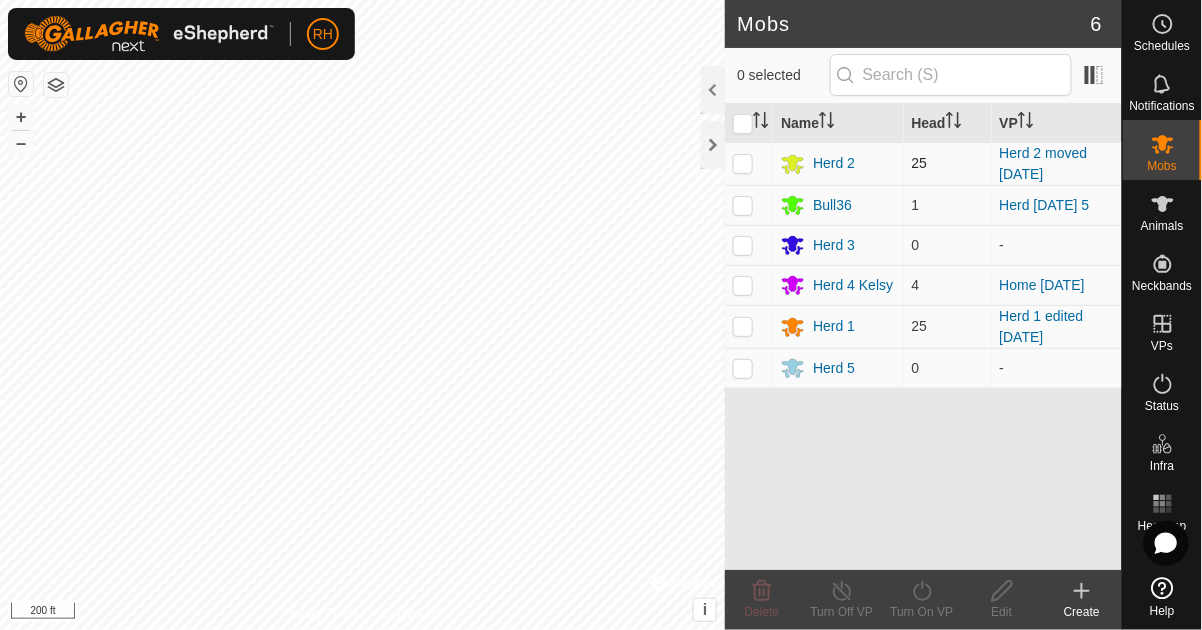 click at bounding box center [743, 163] 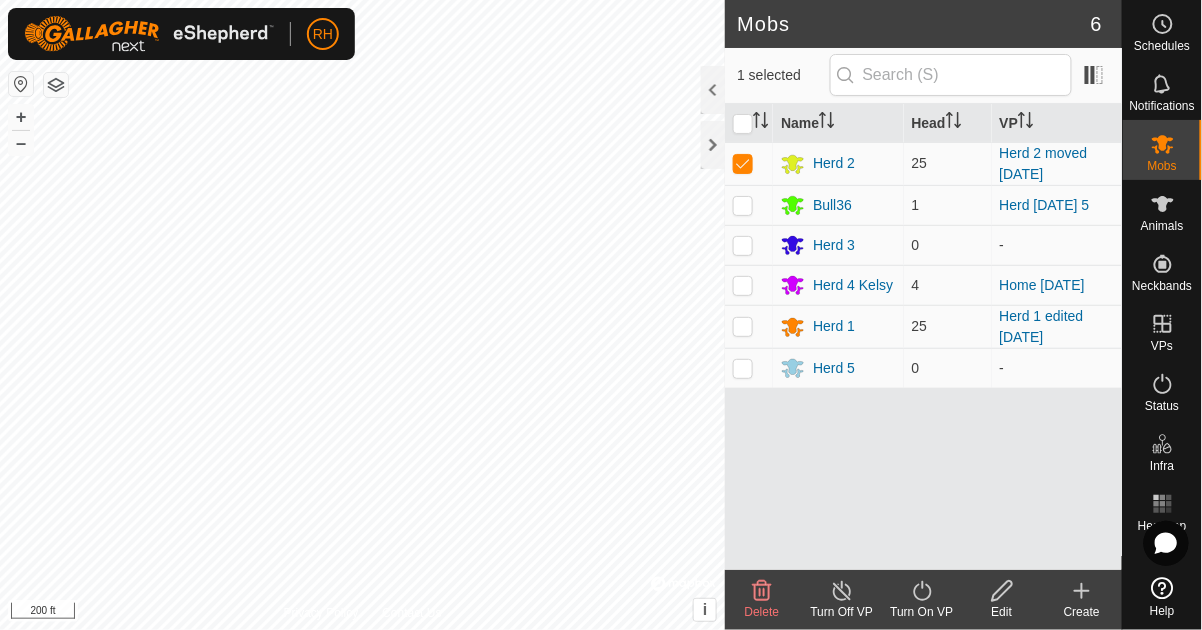 click 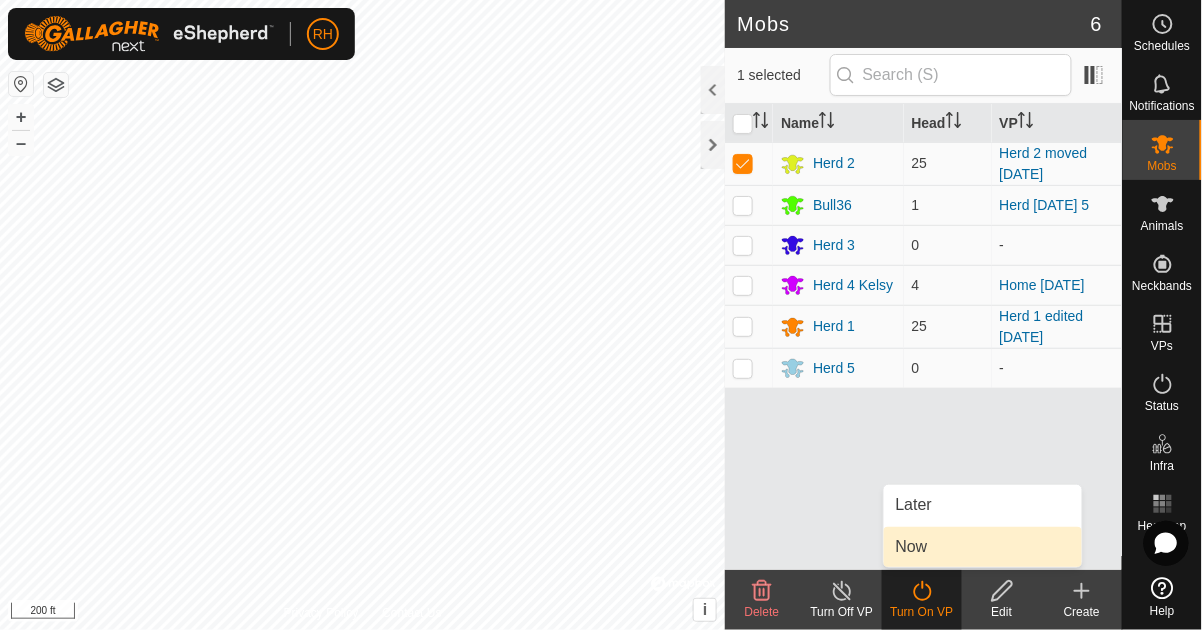 click on "Now" at bounding box center (983, 547) 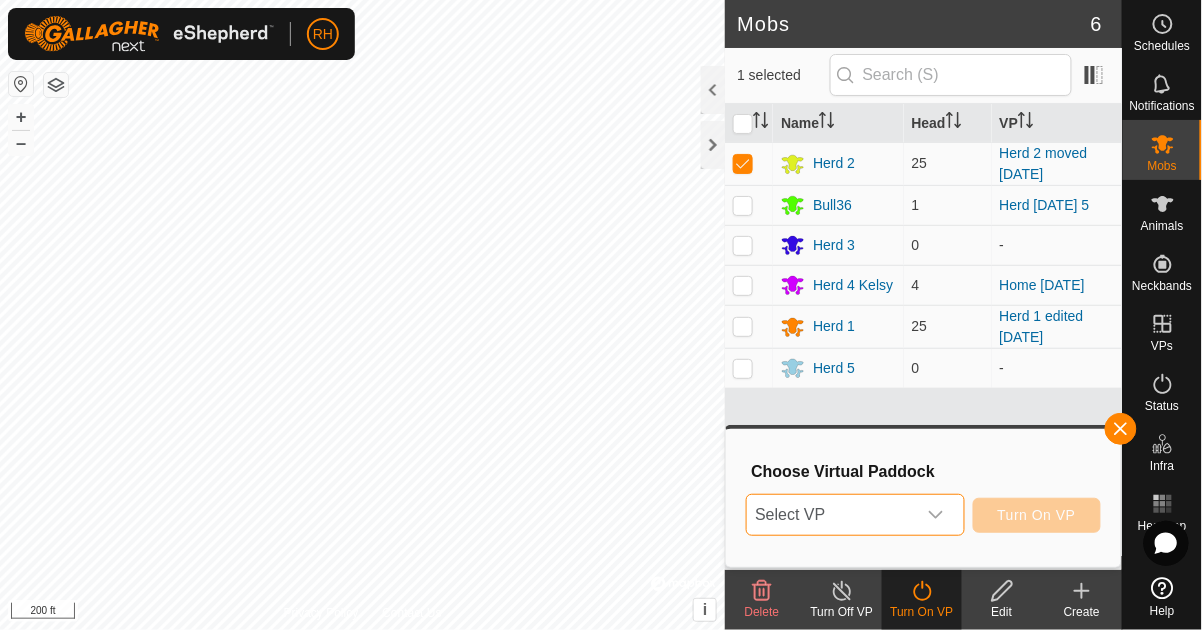 click on "Select VP" at bounding box center (831, 515) 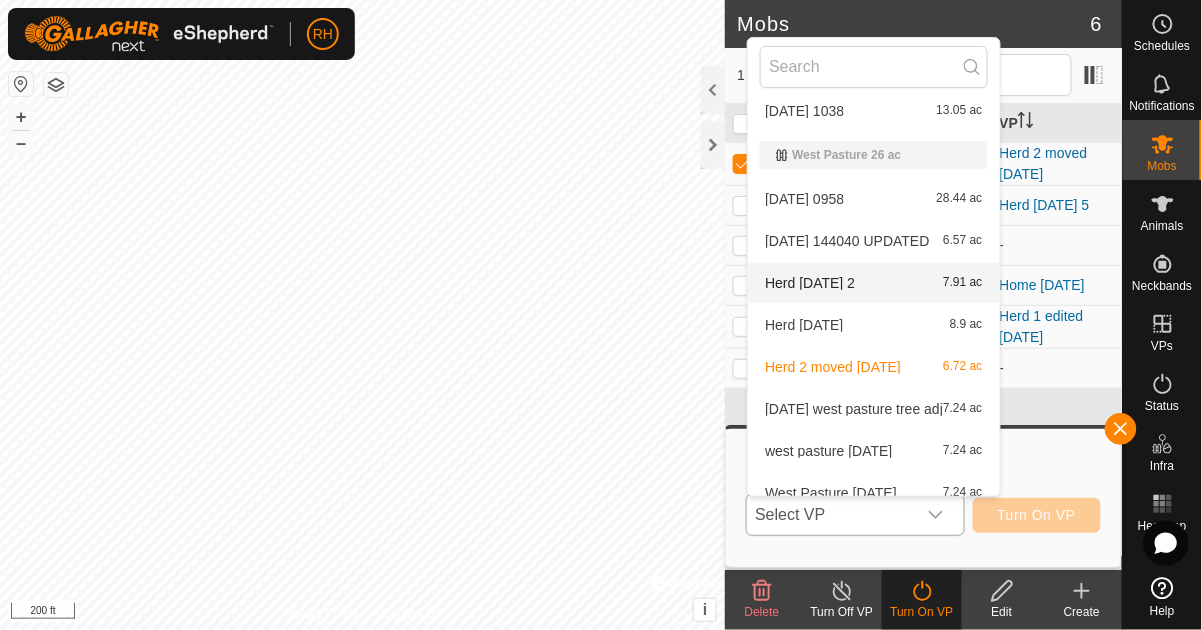 scroll, scrollTop: 993, scrollLeft: 0, axis: vertical 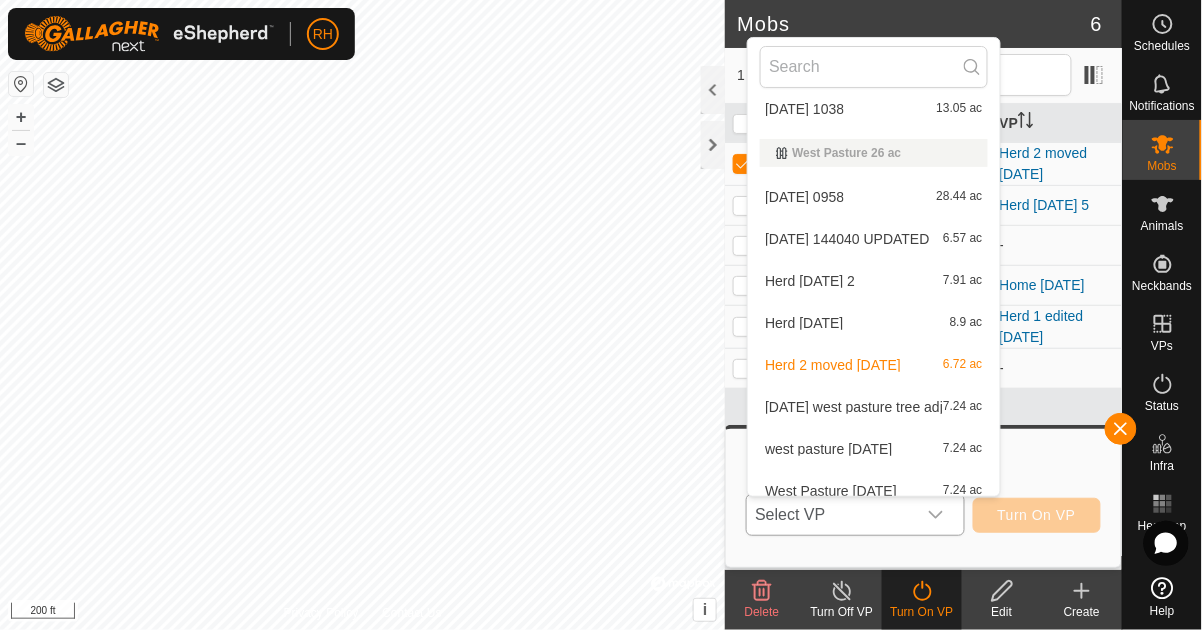 click on "Herd [DATE]  8.9 ac" at bounding box center (873, 323) 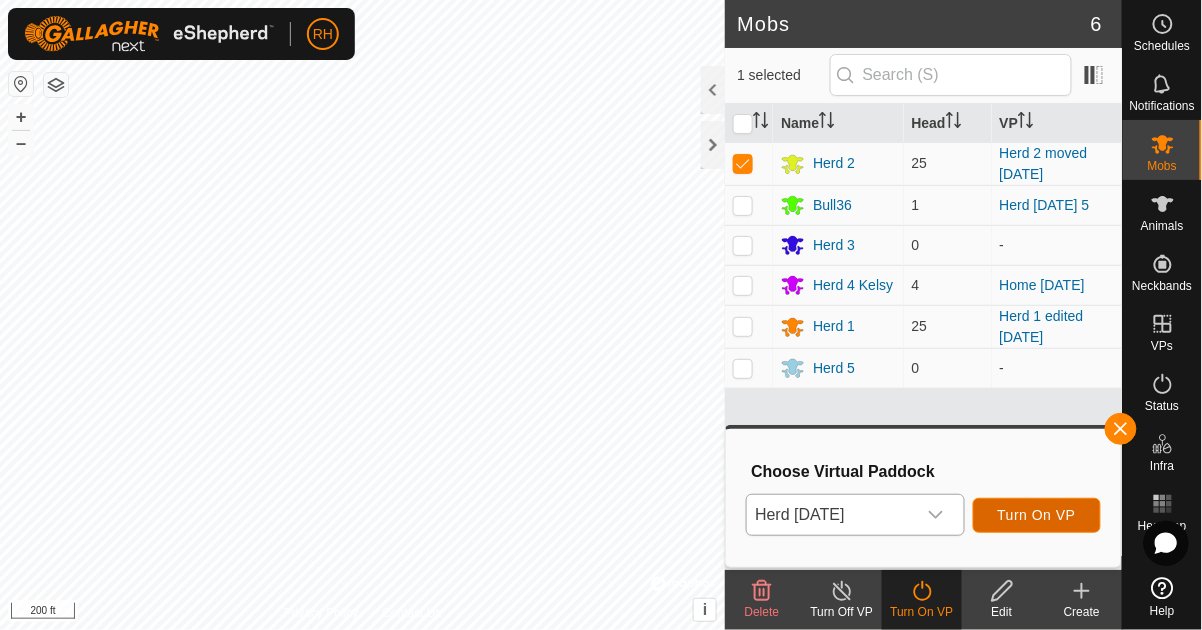 click on "Turn On VP" at bounding box center [1037, 515] 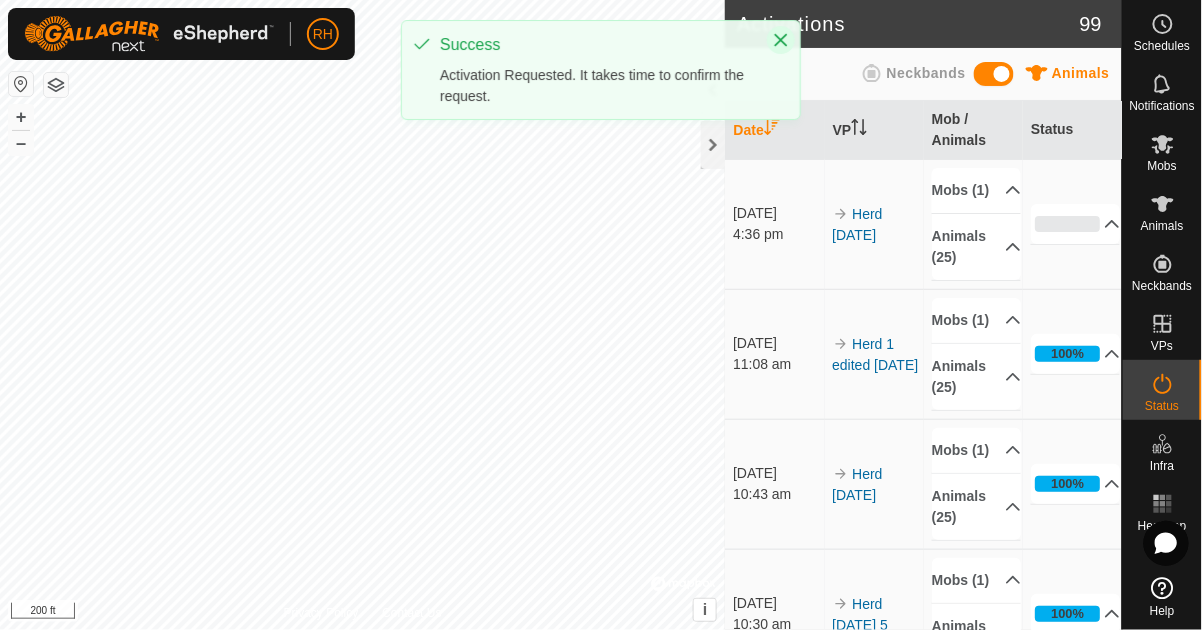 click 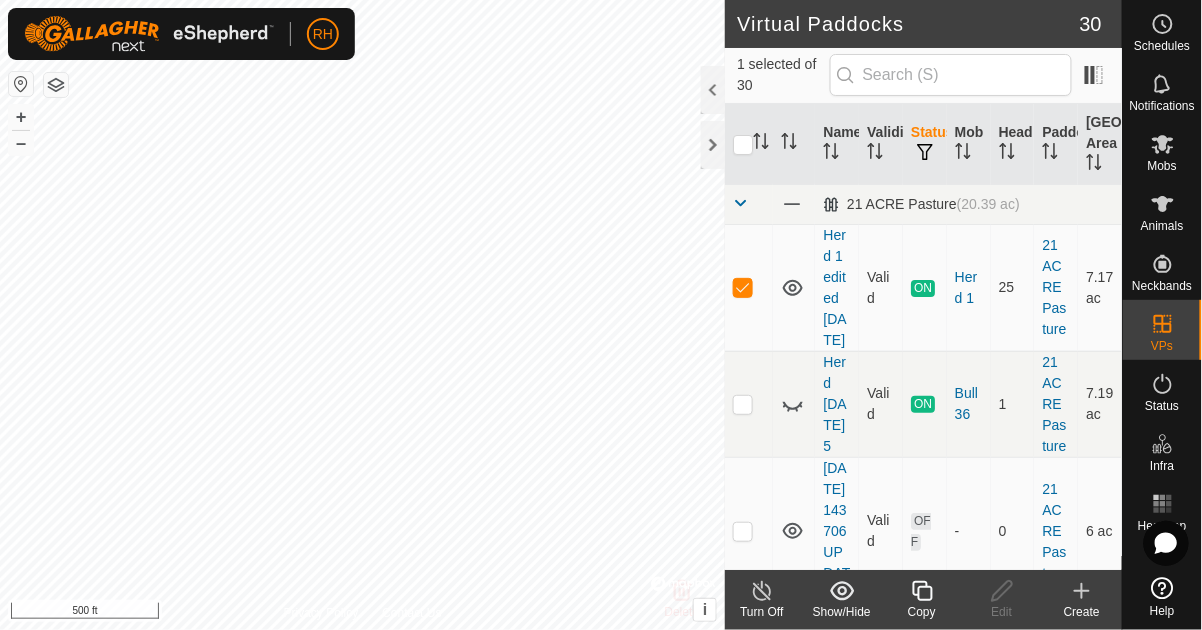 click 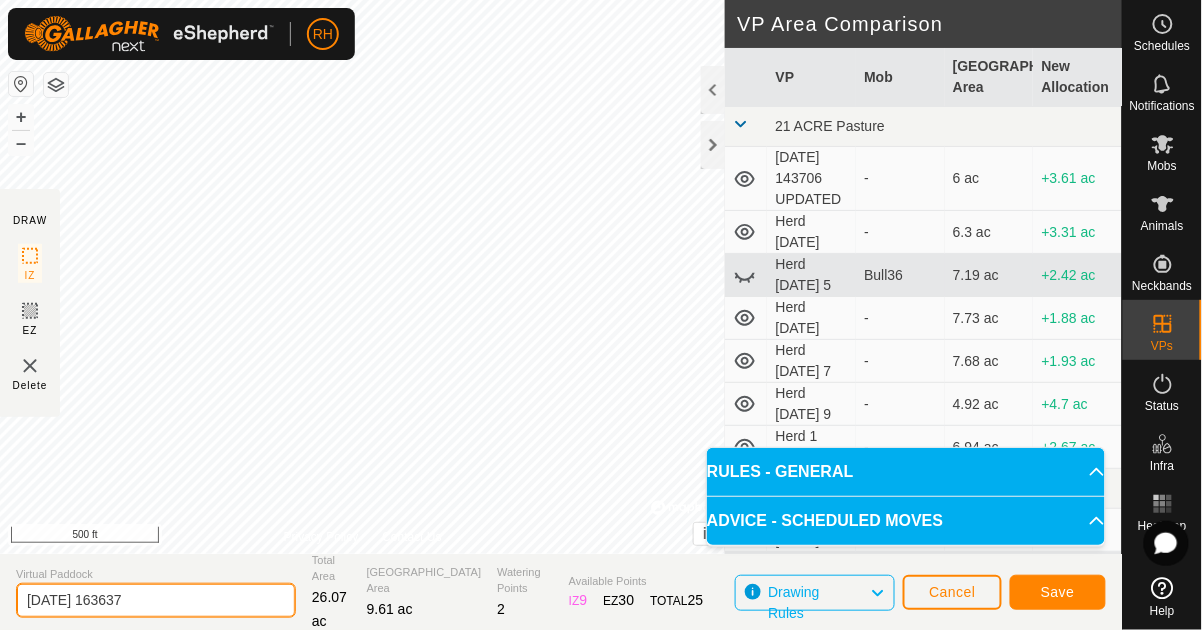click on "[DATE] 163637" 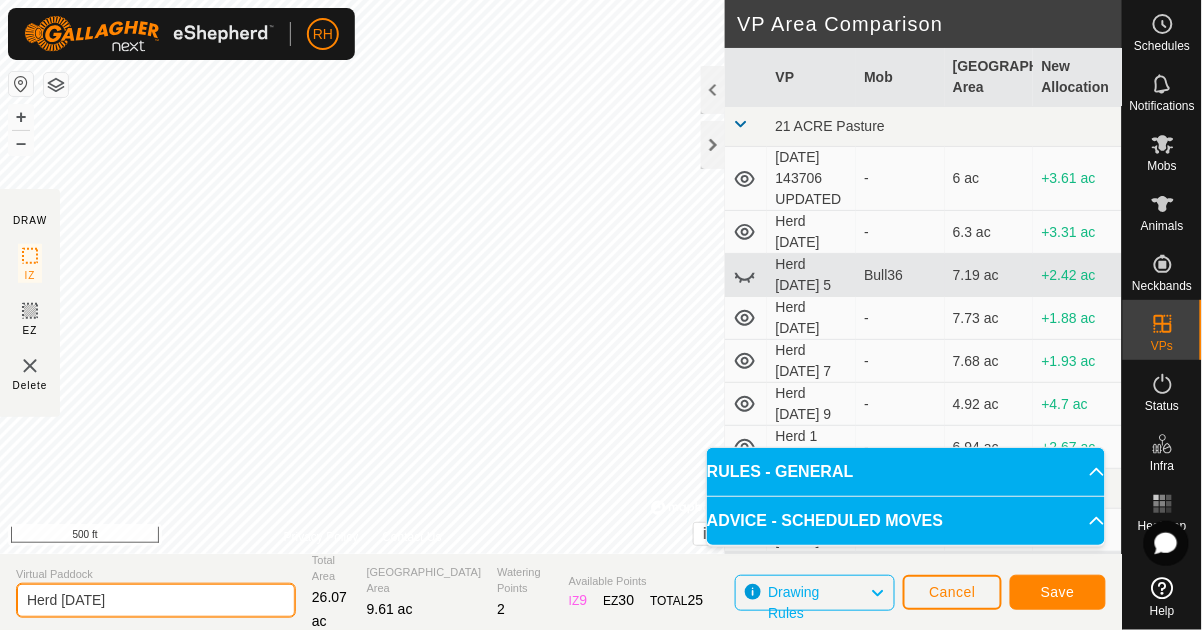 type on "Herd [DATE]" 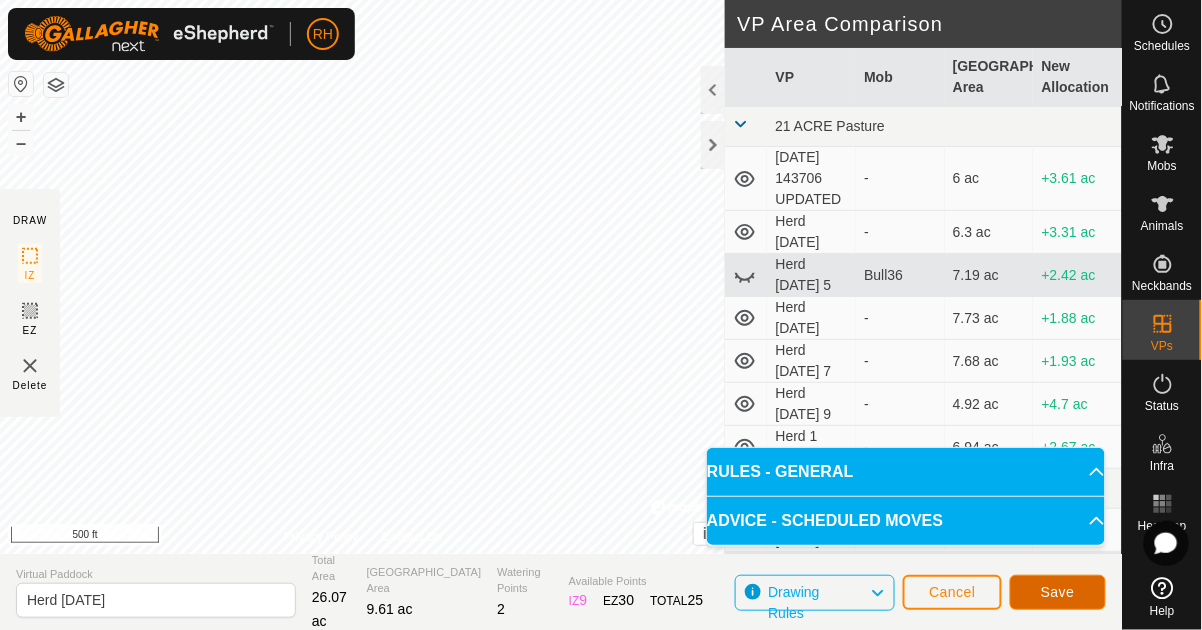 click on "Save" 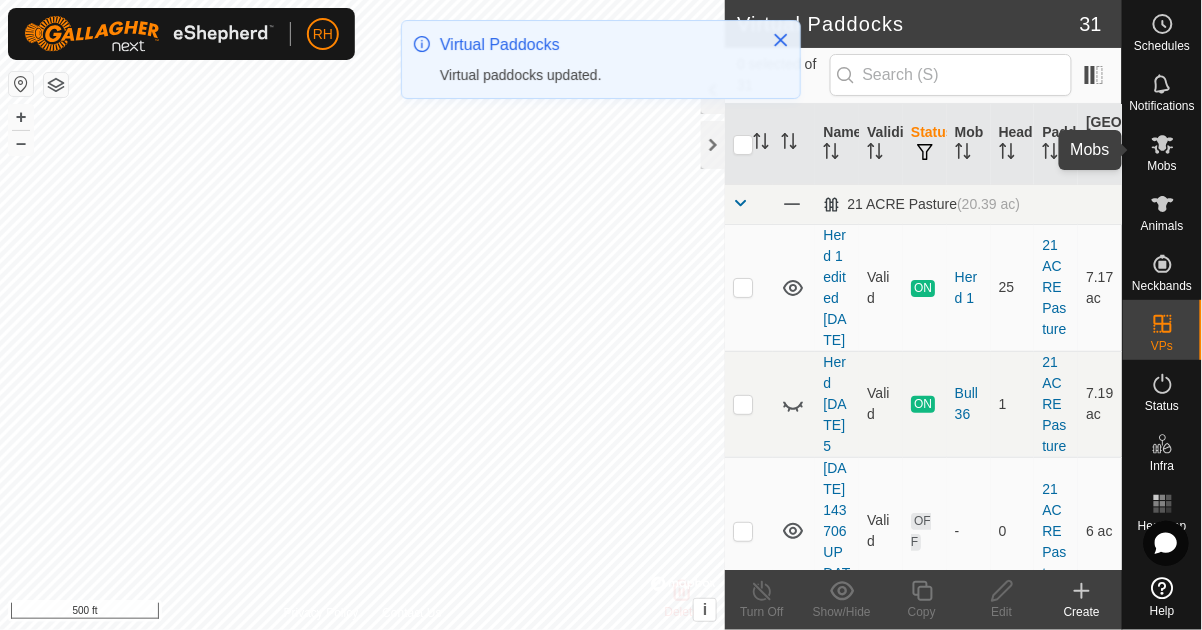 click 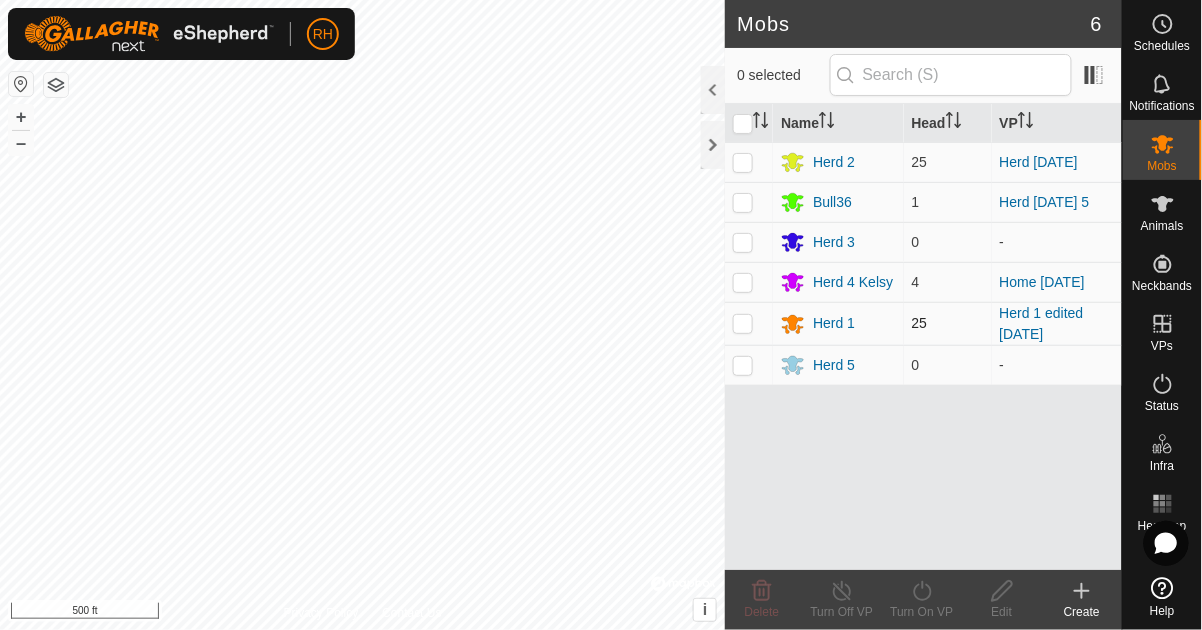 click at bounding box center [743, 323] 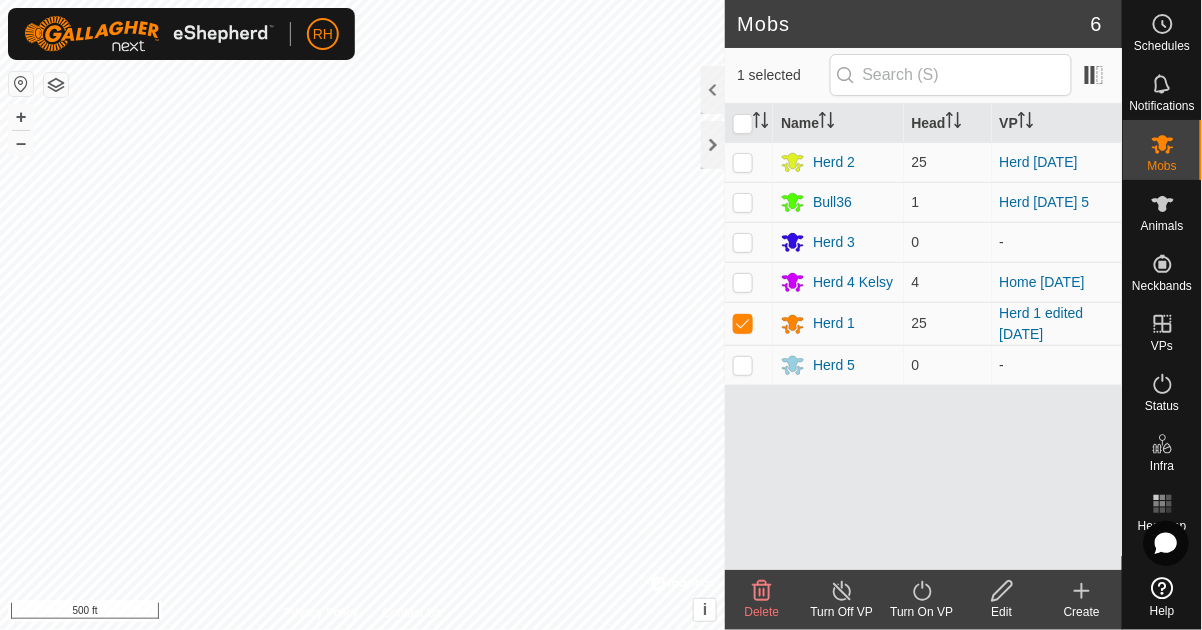 click 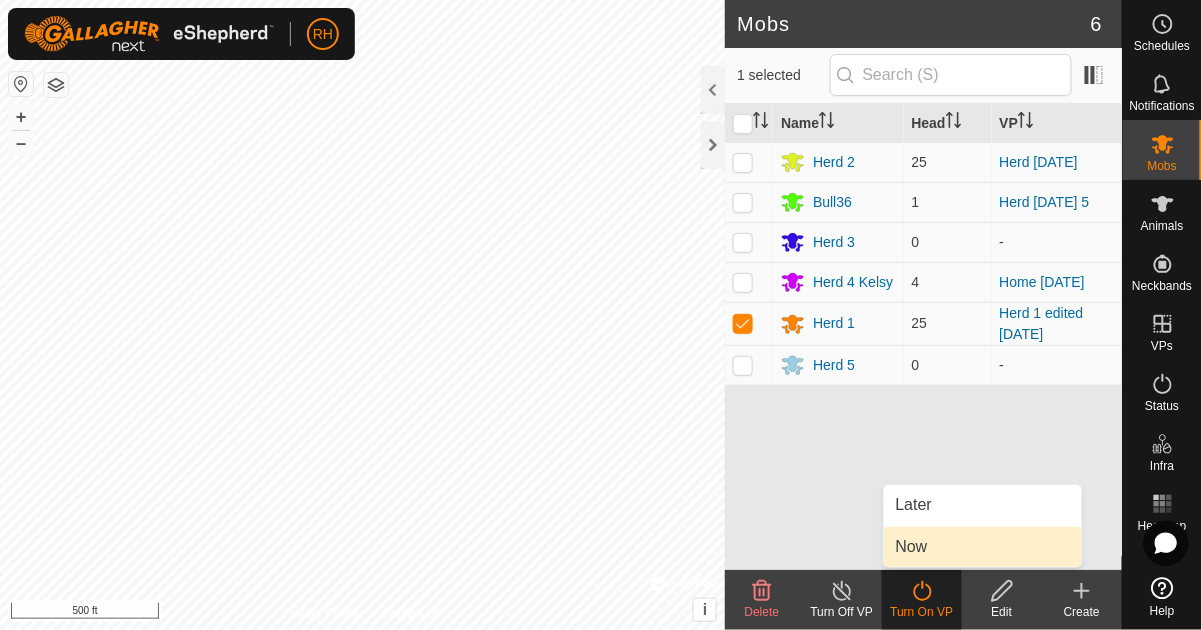 click on "Now" at bounding box center (983, 547) 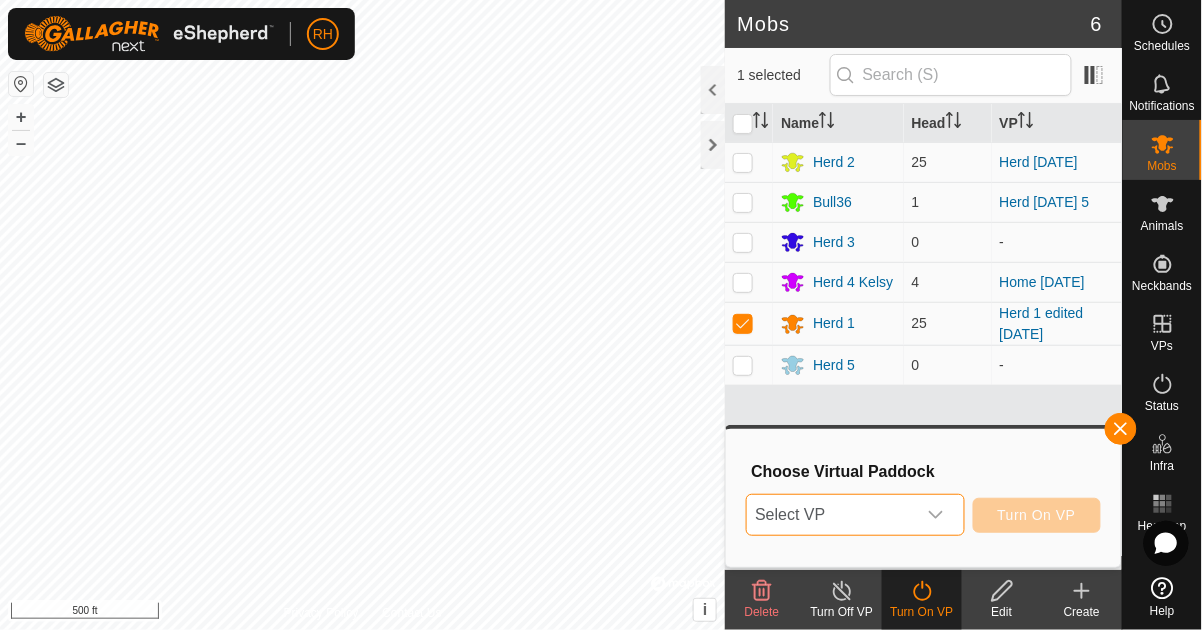 click on "Select VP" at bounding box center [831, 515] 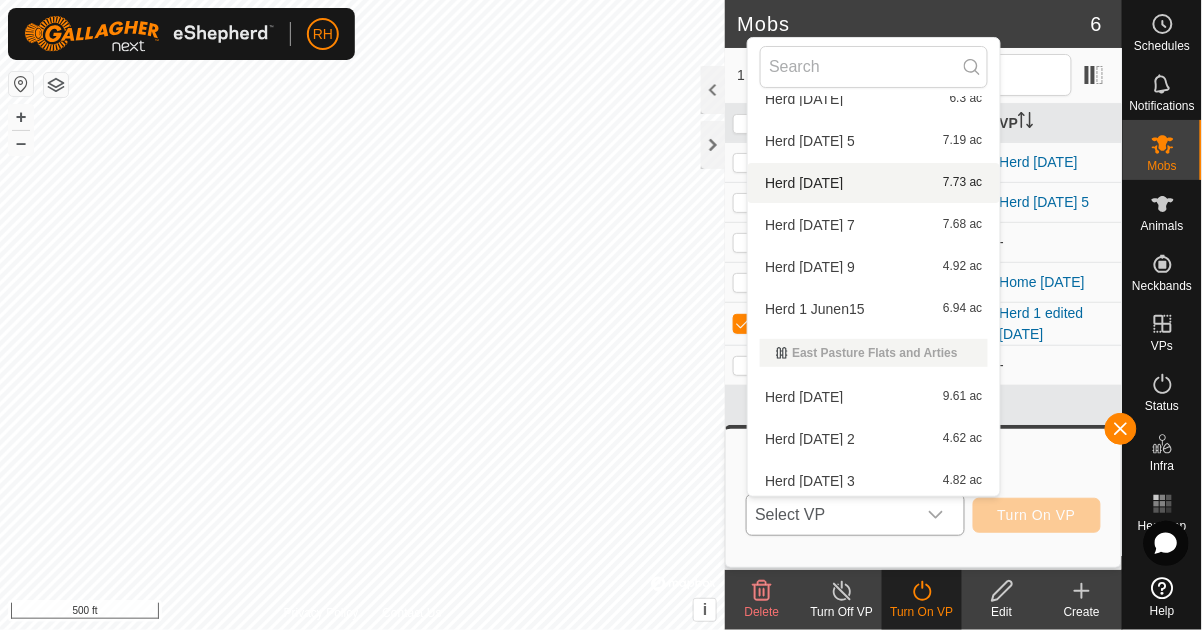 scroll, scrollTop: 148, scrollLeft: 0, axis: vertical 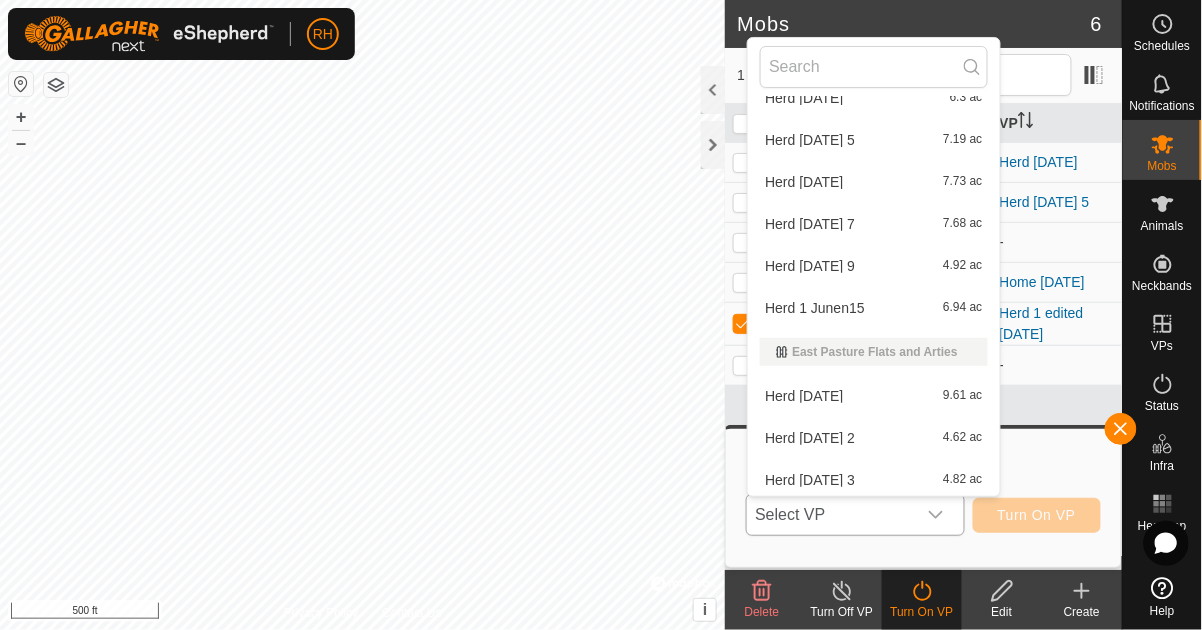 click on "Herd [DATE]  9.61 ac" at bounding box center [873, 396] 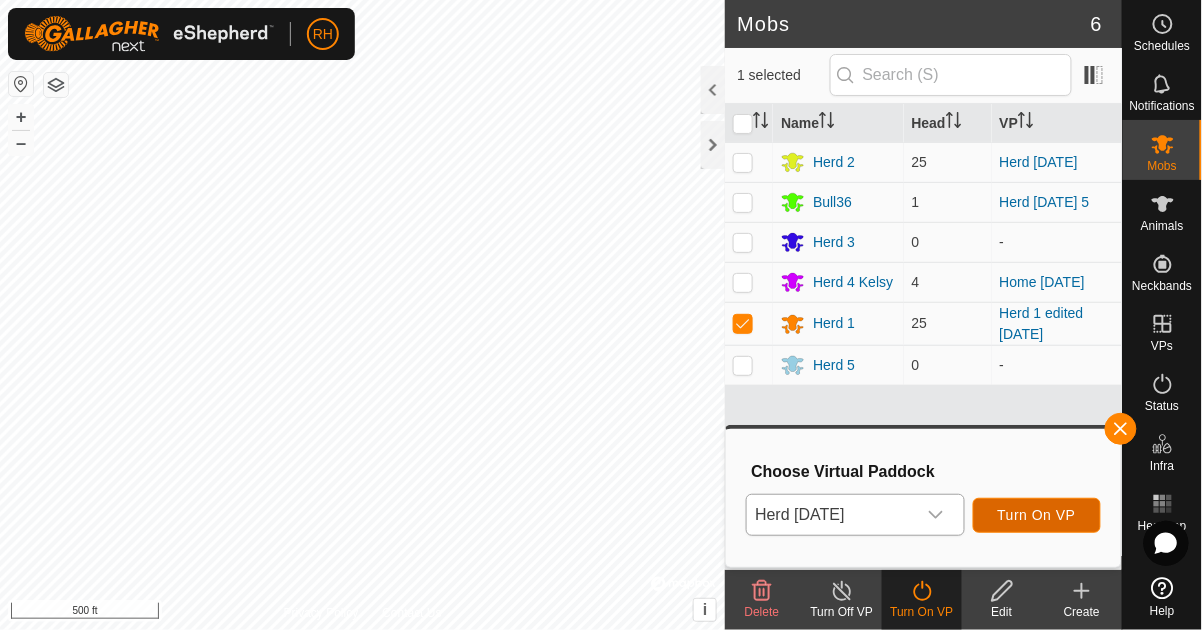 click on "Turn On VP" at bounding box center (1037, 515) 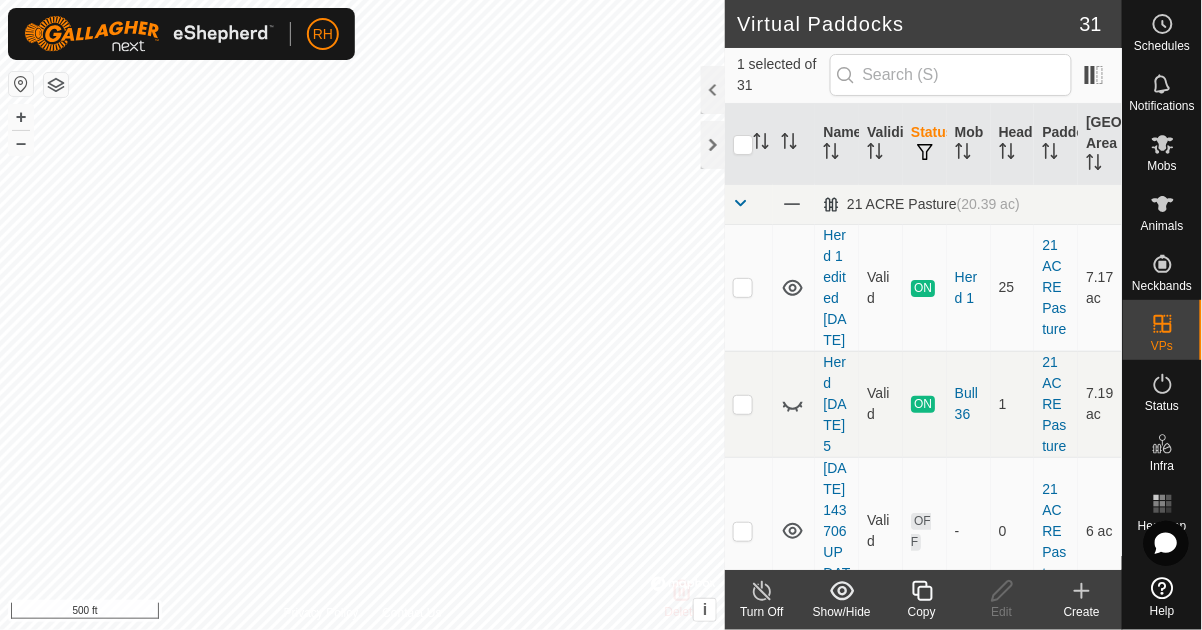 click 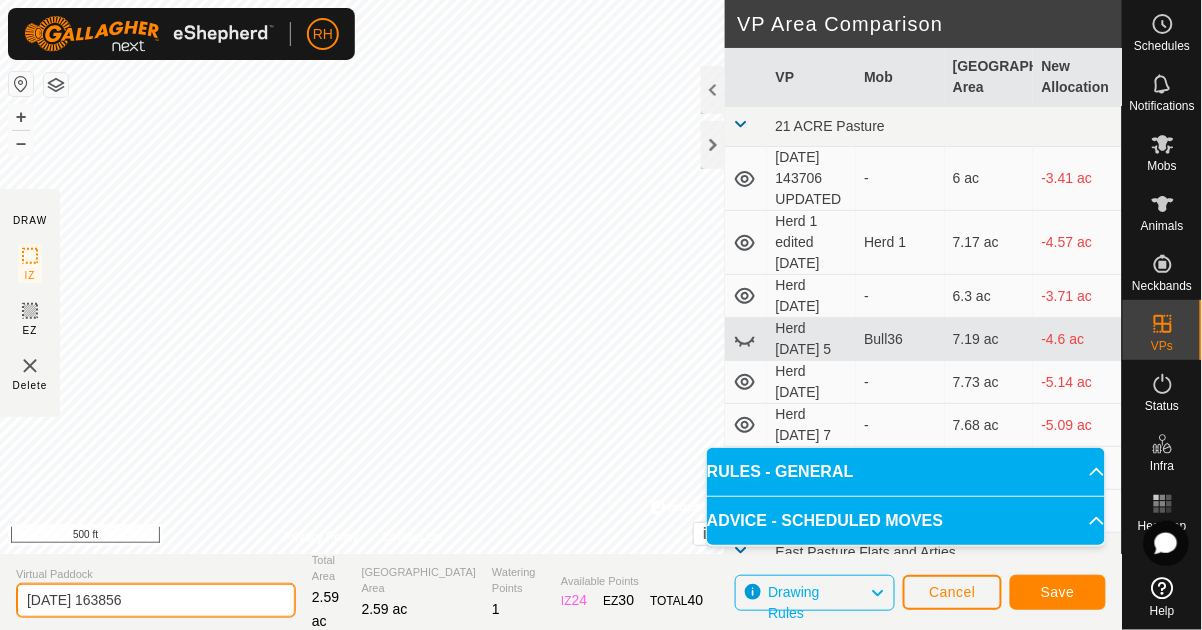 drag, startPoint x: 183, startPoint y: 605, endPoint x: 12, endPoint y: 594, distance: 171.35344 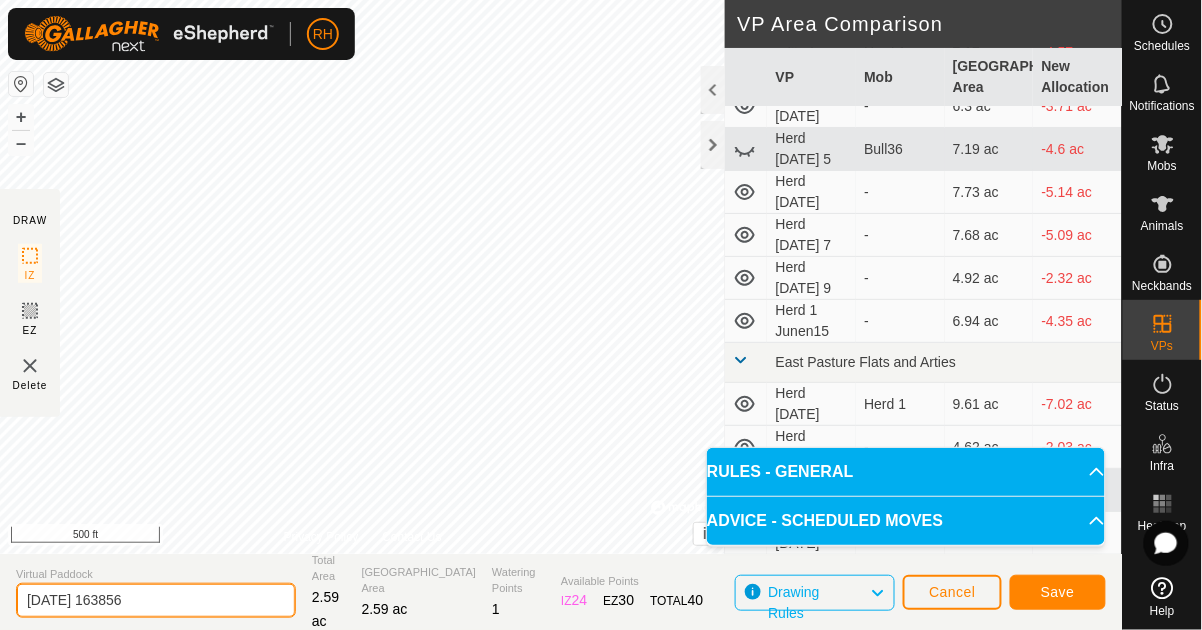 scroll, scrollTop: 193, scrollLeft: 0, axis: vertical 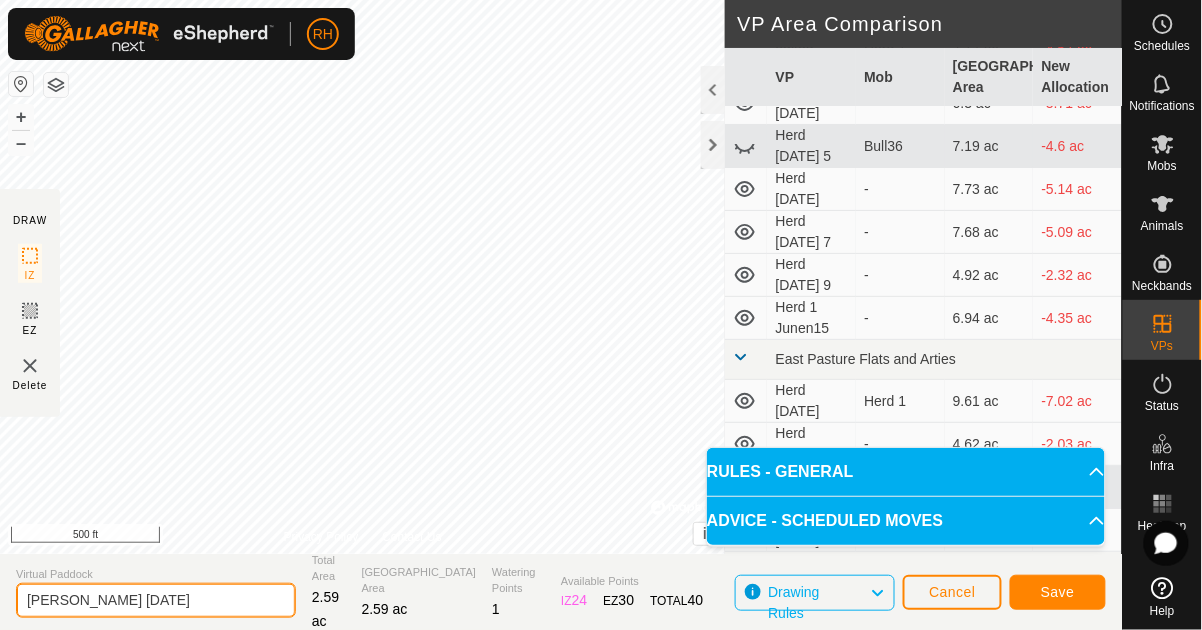 type on "[PERSON_NAME] [DATE]" 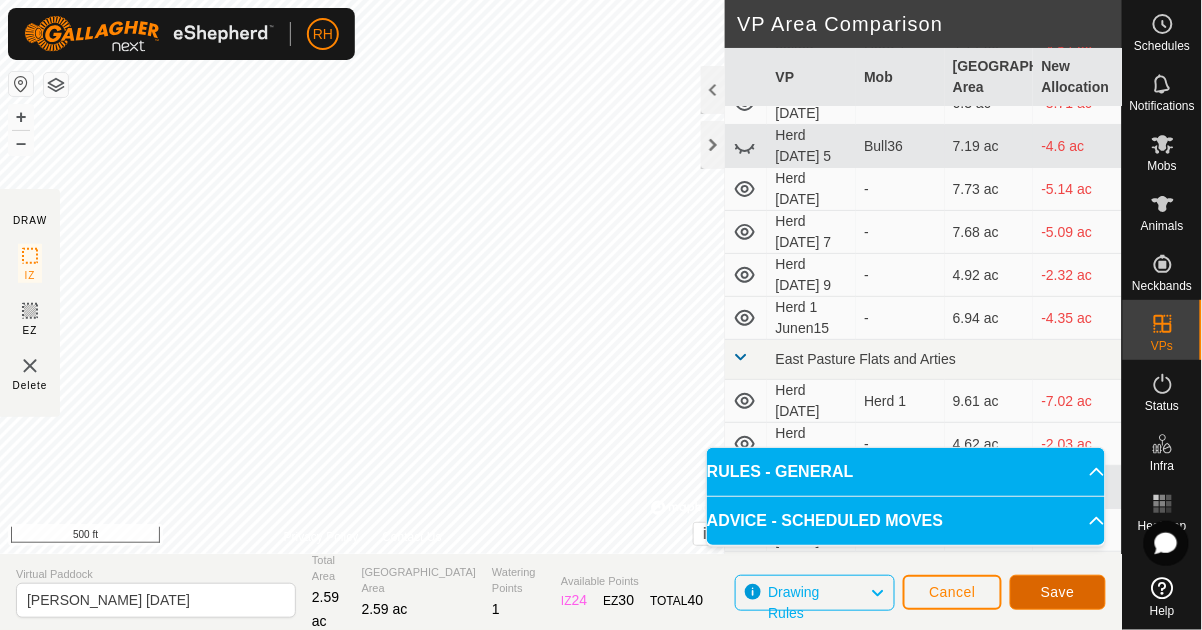 click on "Save" 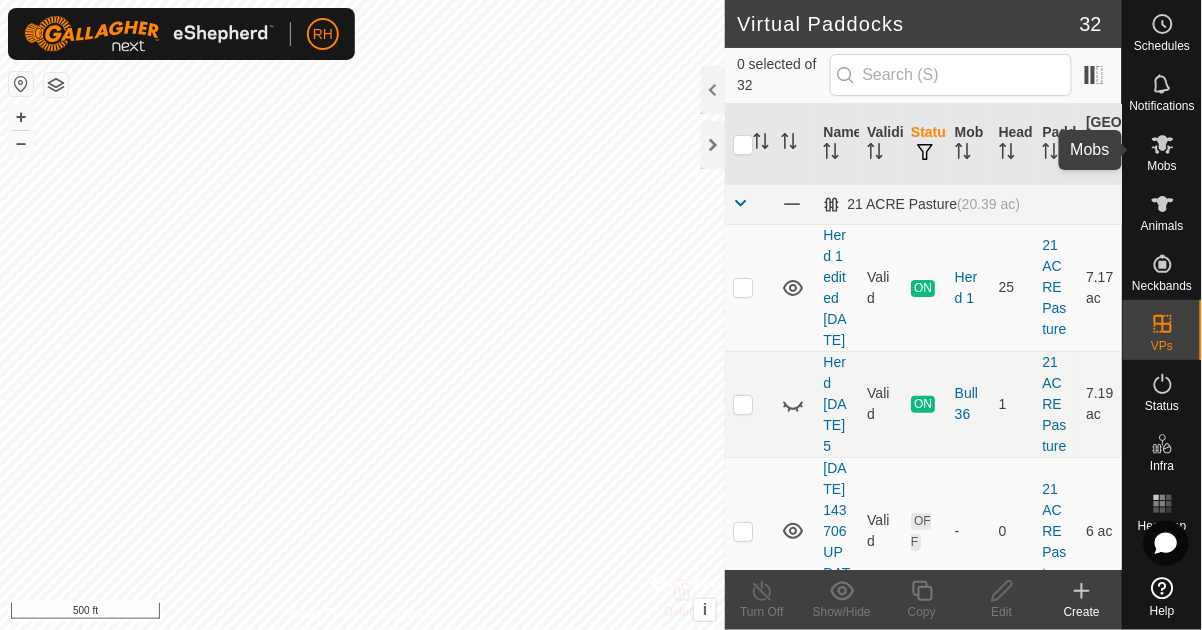 click 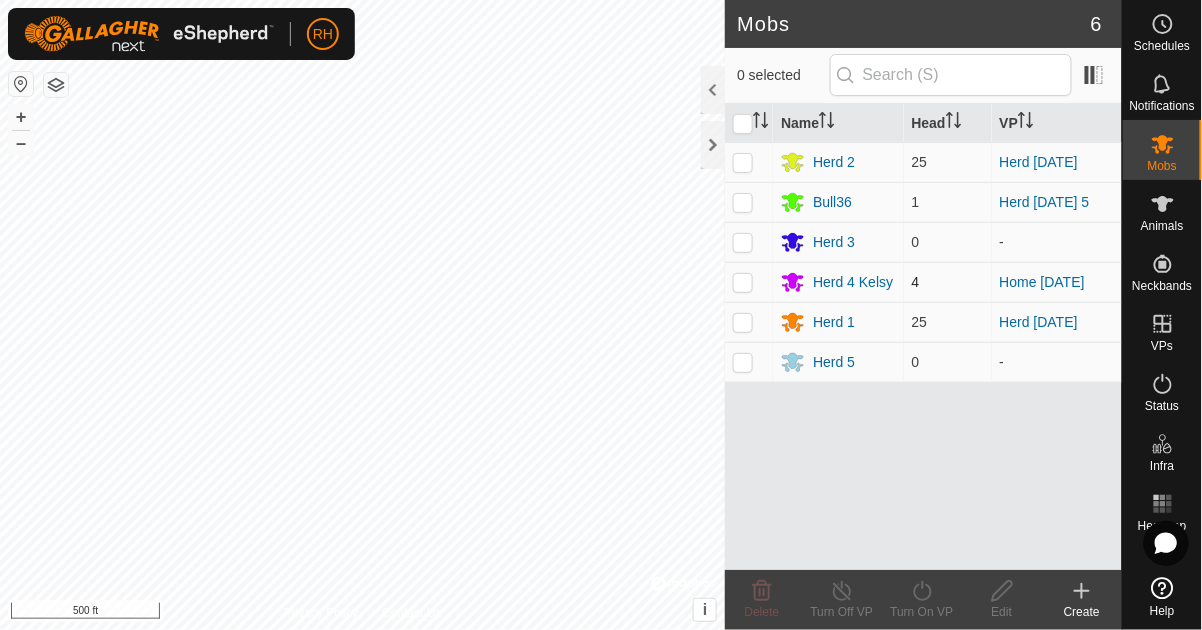 click at bounding box center (743, 282) 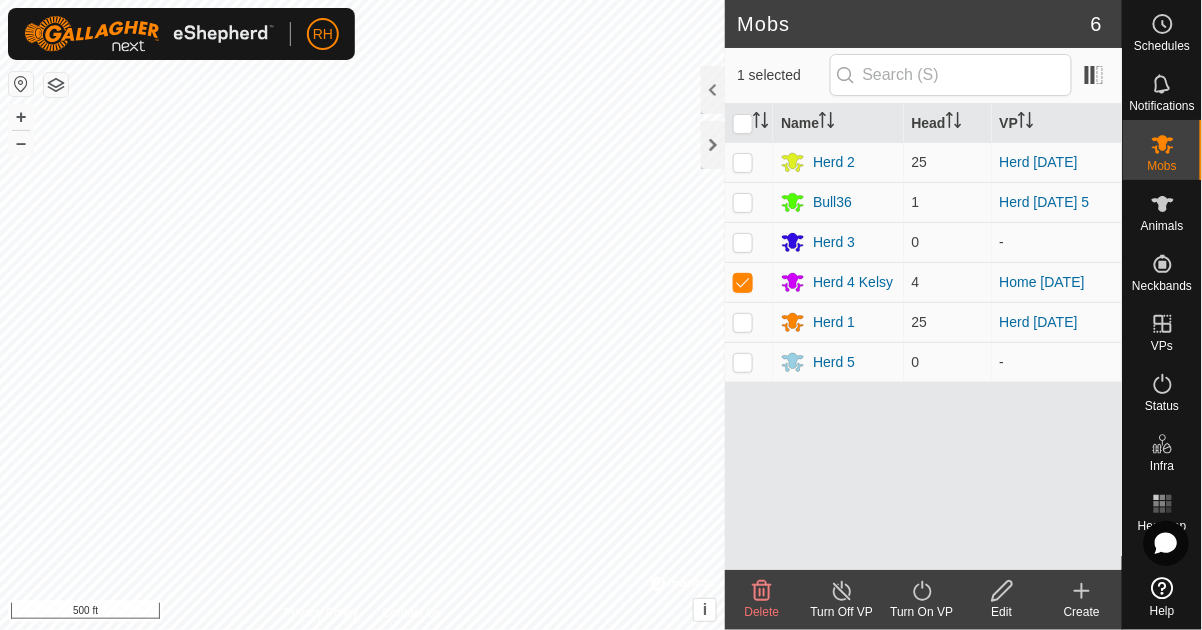 click 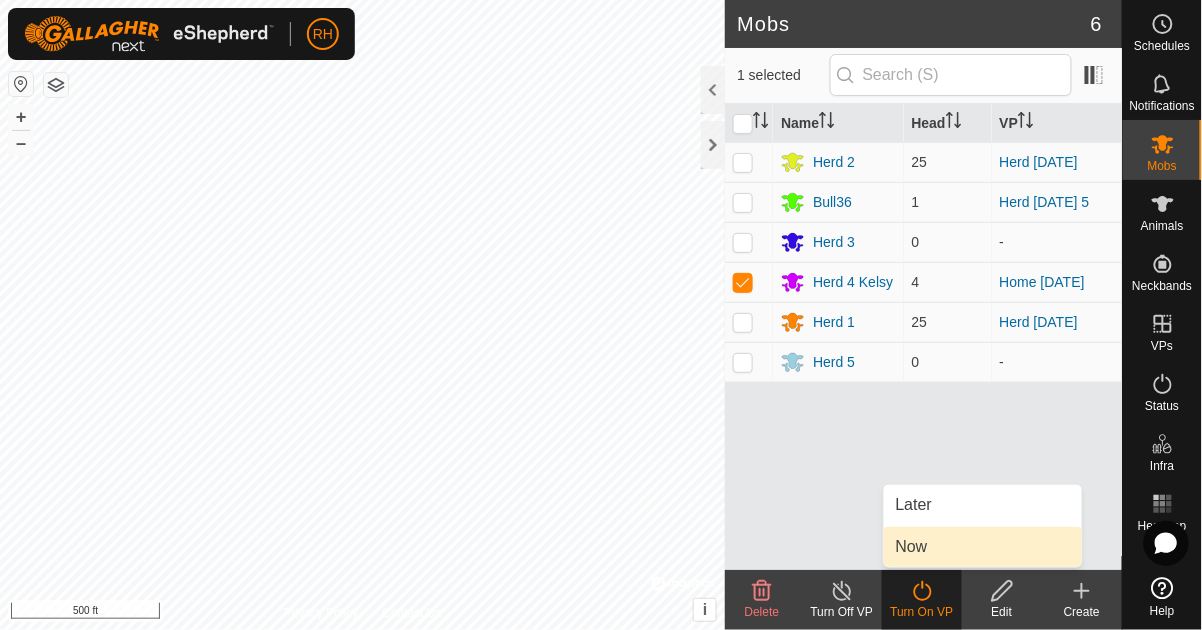 click on "Now" at bounding box center [983, 547] 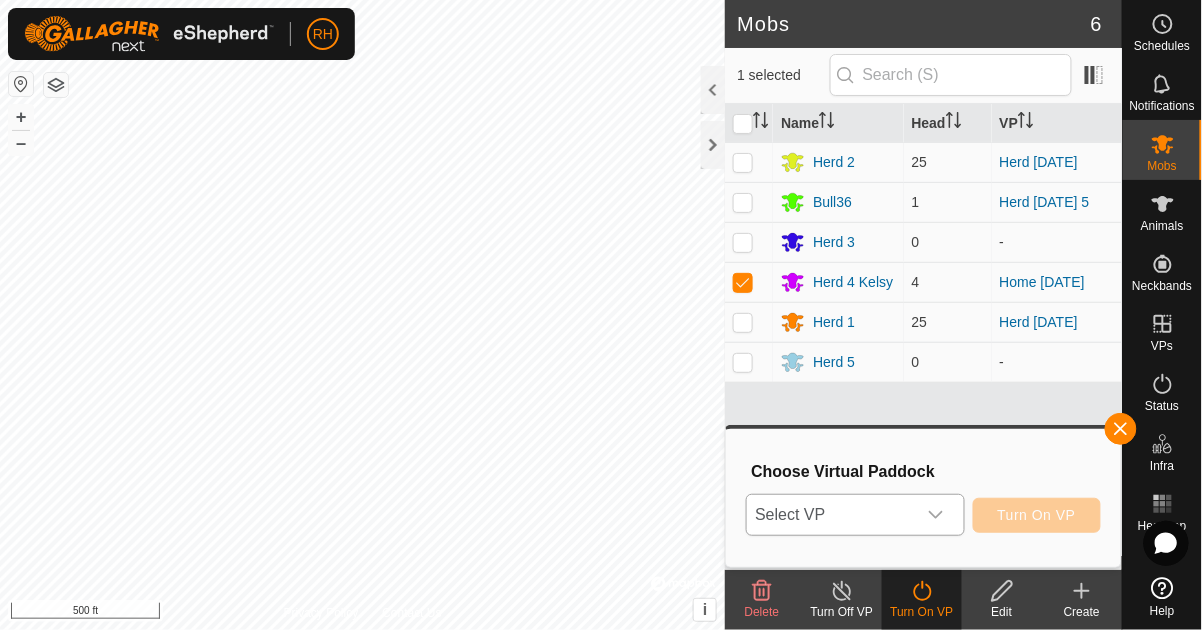click on "Select VP" at bounding box center [831, 515] 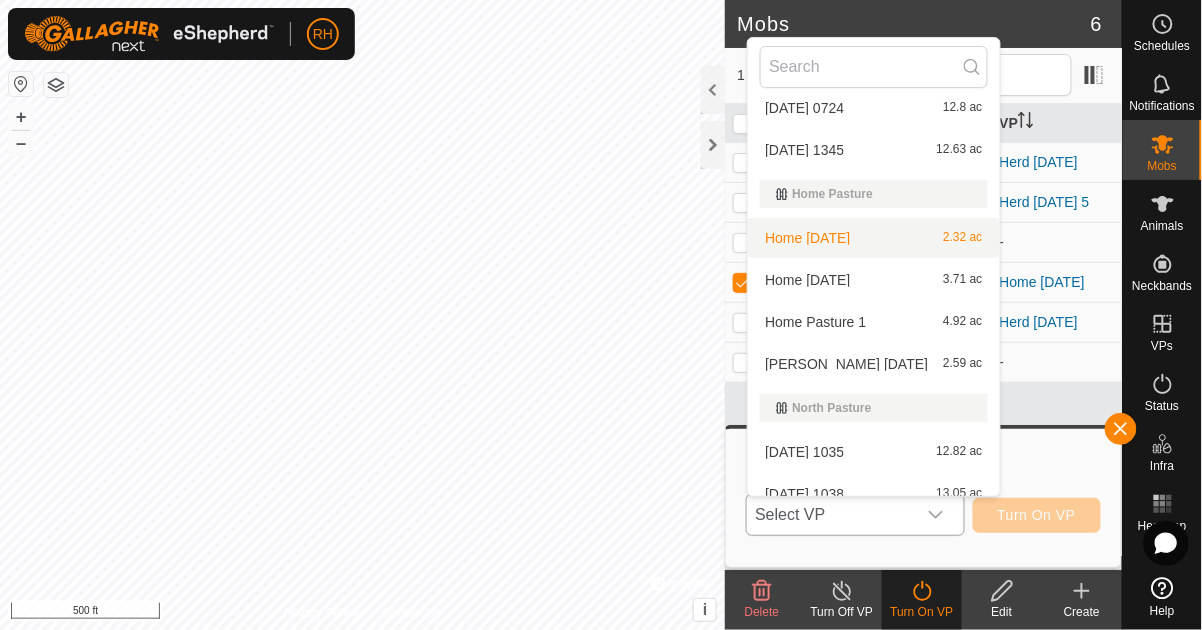 scroll, scrollTop: 696, scrollLeft: 0, axis: vertical 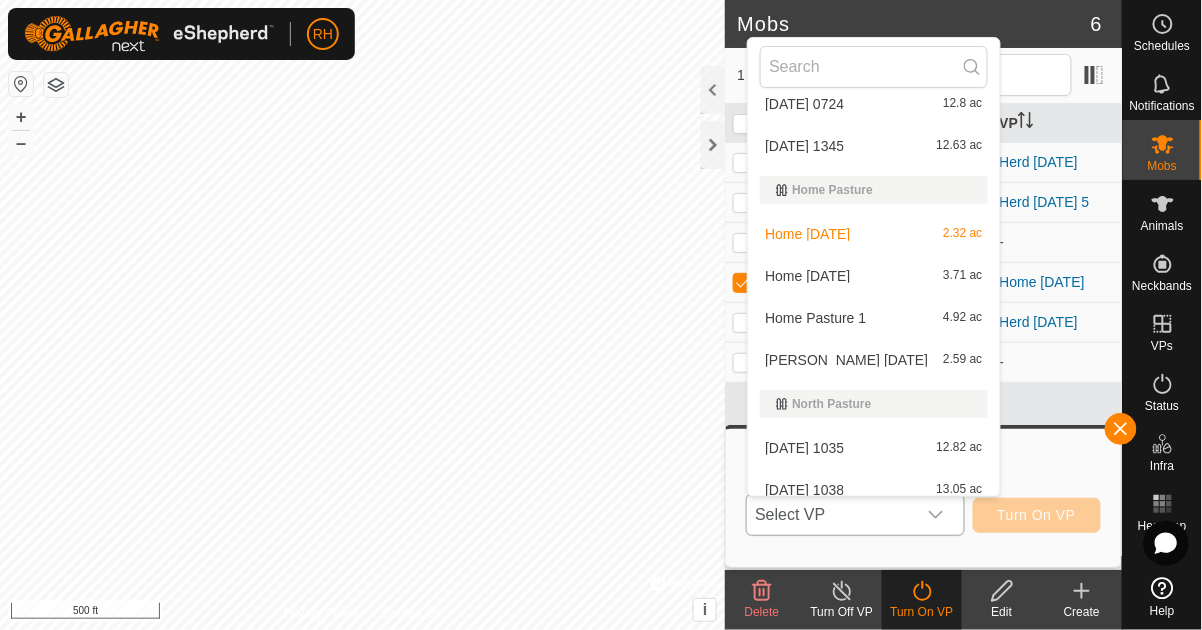 click on "[PERSON_NAME] [DATE]  2.59 ac" at bounding box center (873, 360) 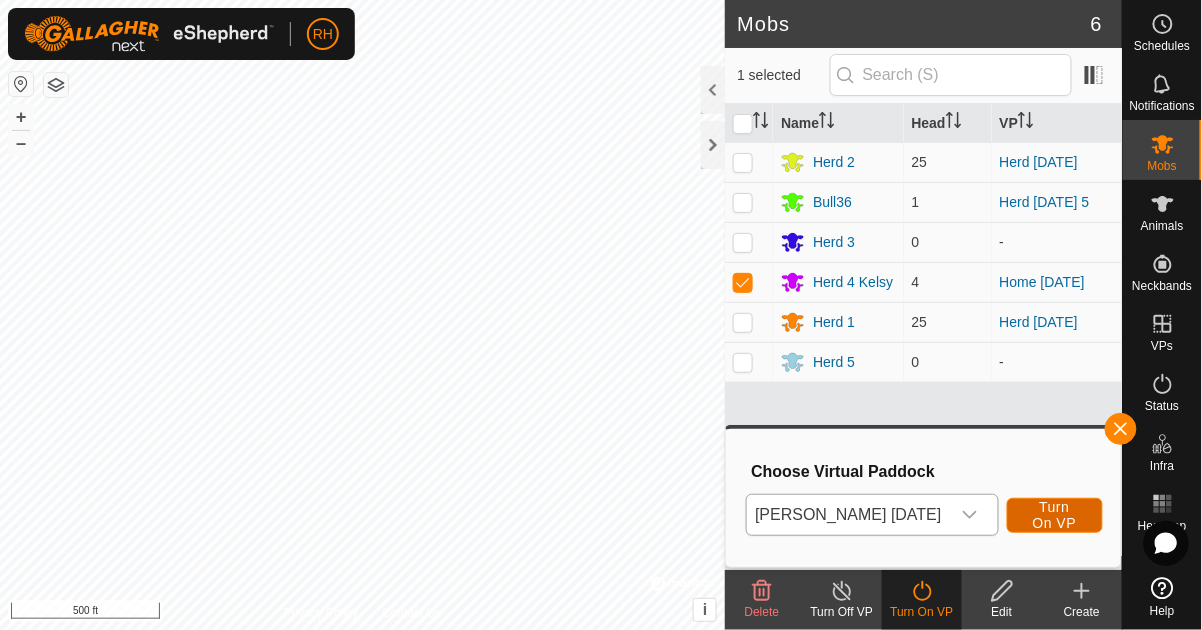 click on "Turn On VP" at bounding box center (1055, 515) 